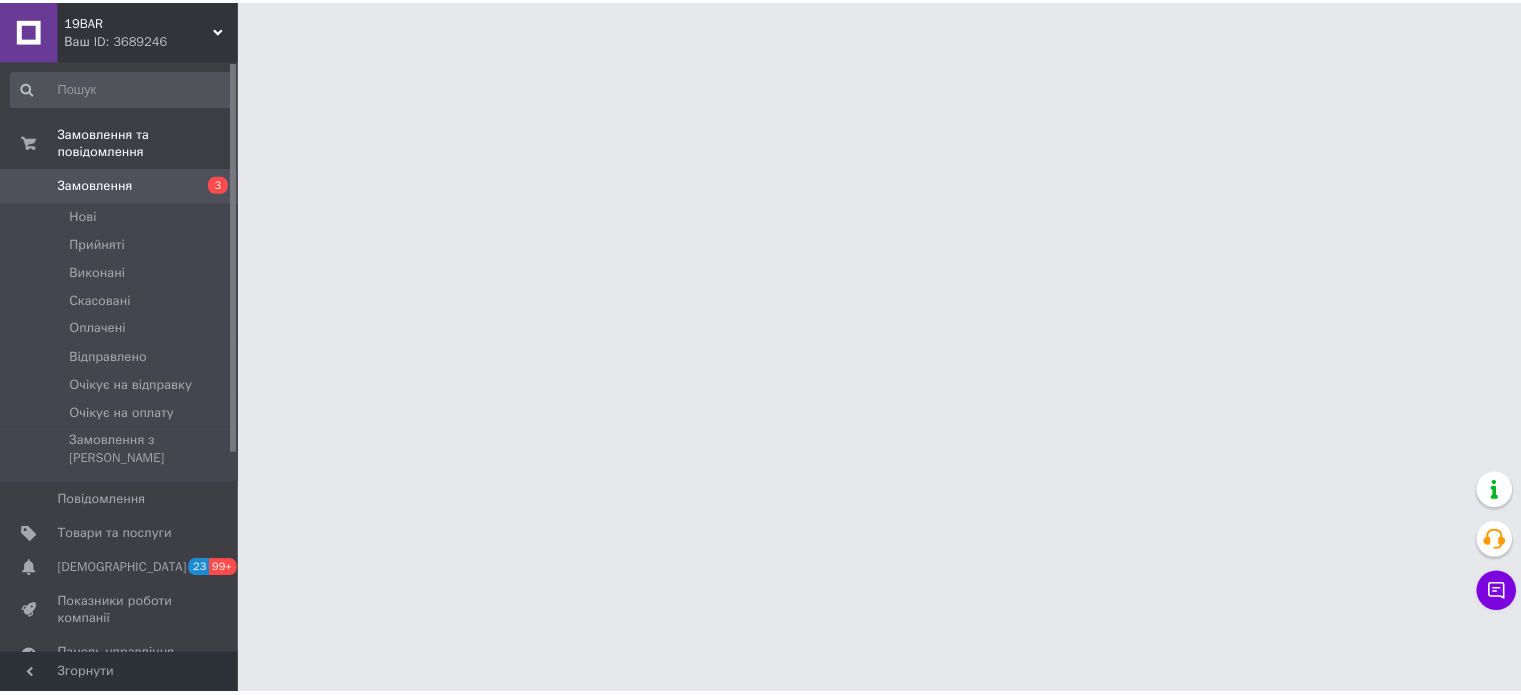 scroll, scrollTop: 0, scrollLeft: 0, axis: both 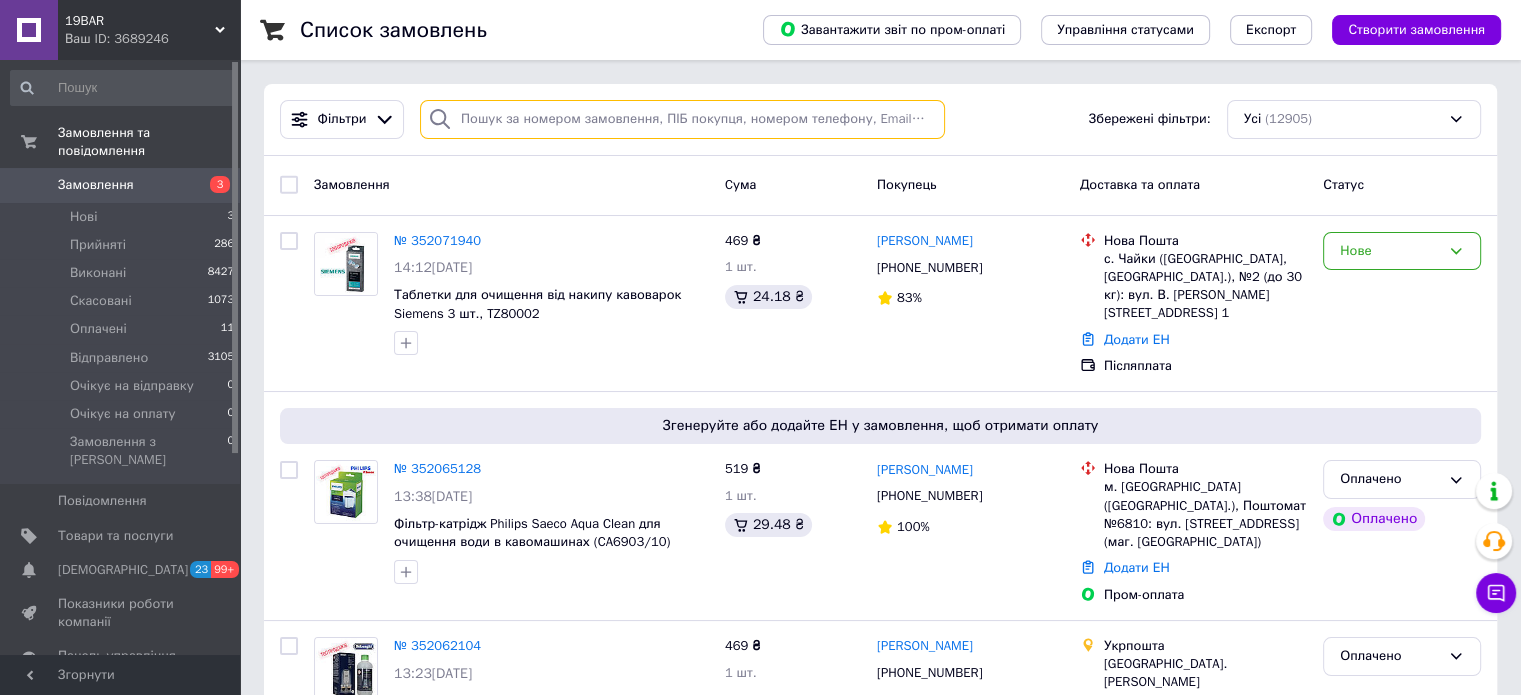 click at bounding box center [682, 119] 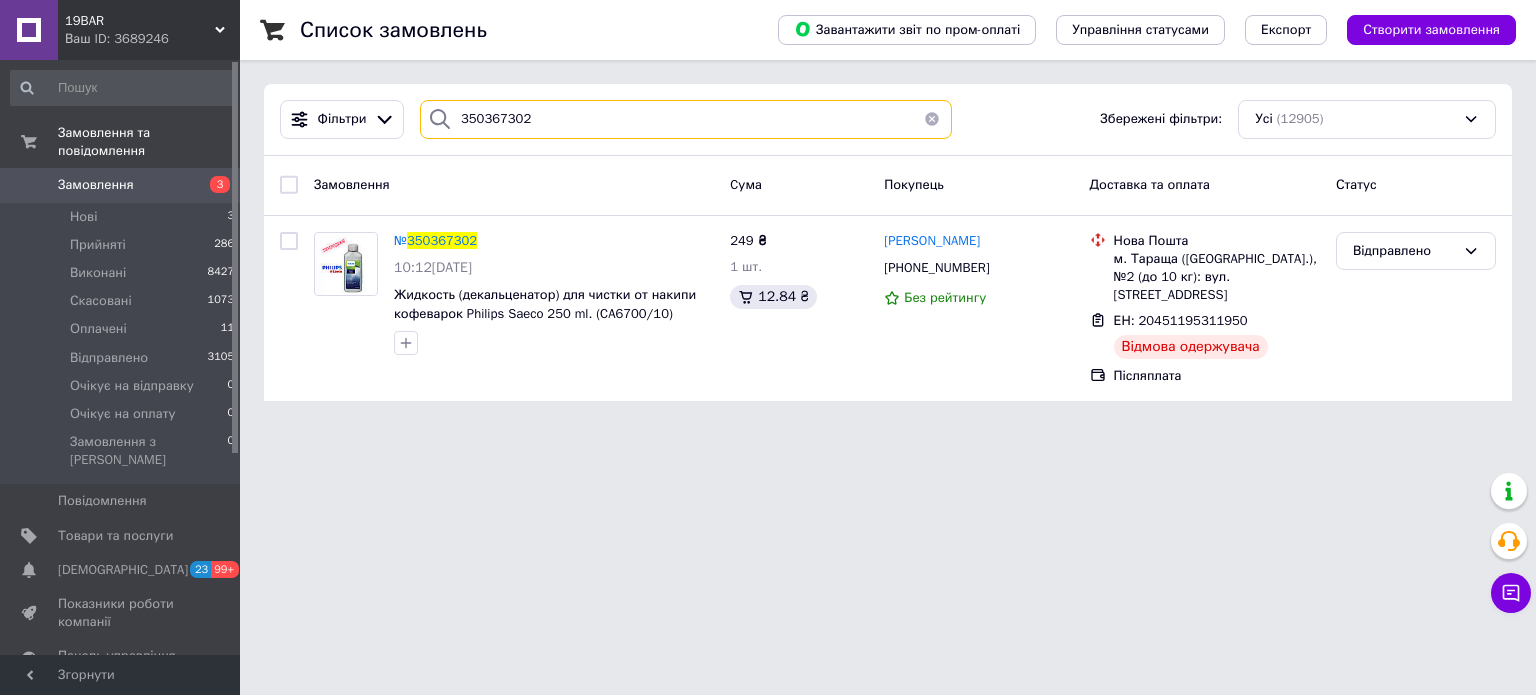 type on "350367302" 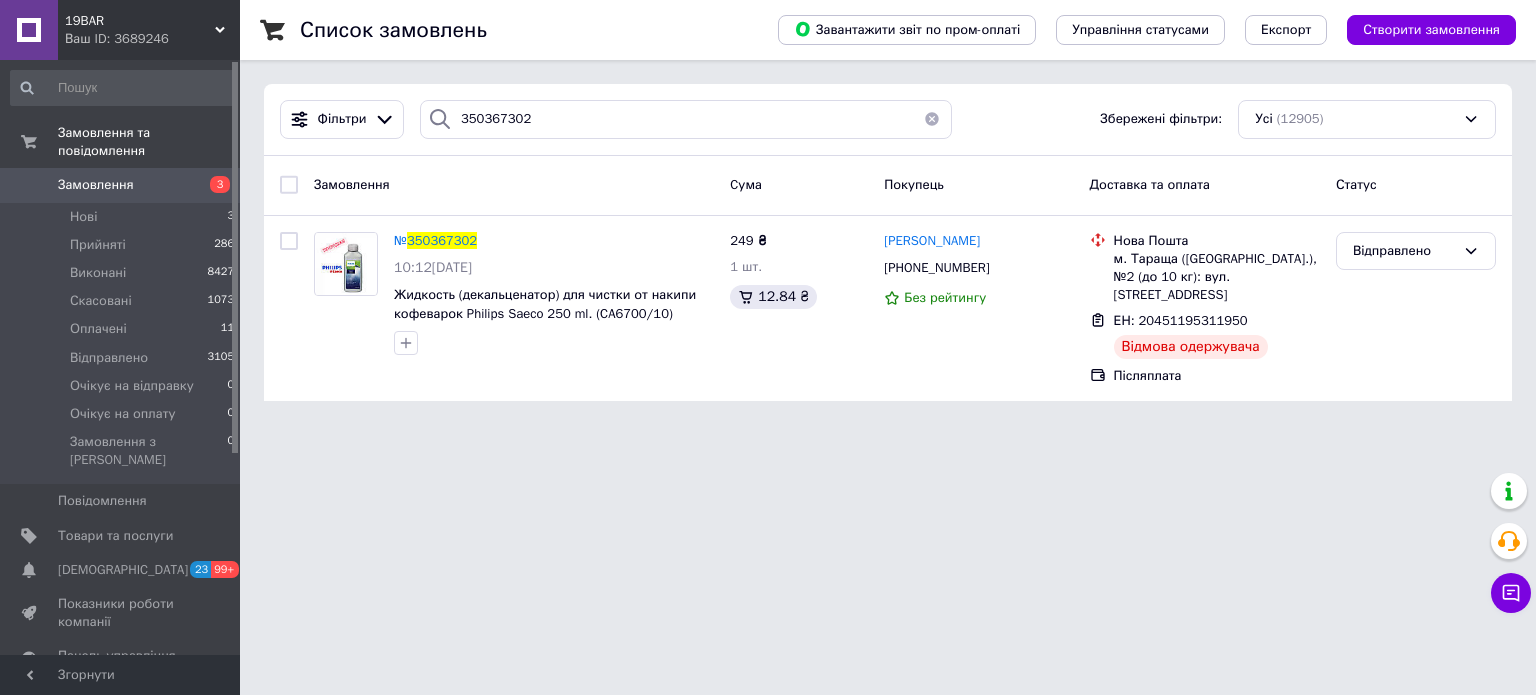click on "Замовлення" at bounding box center (96, 185) 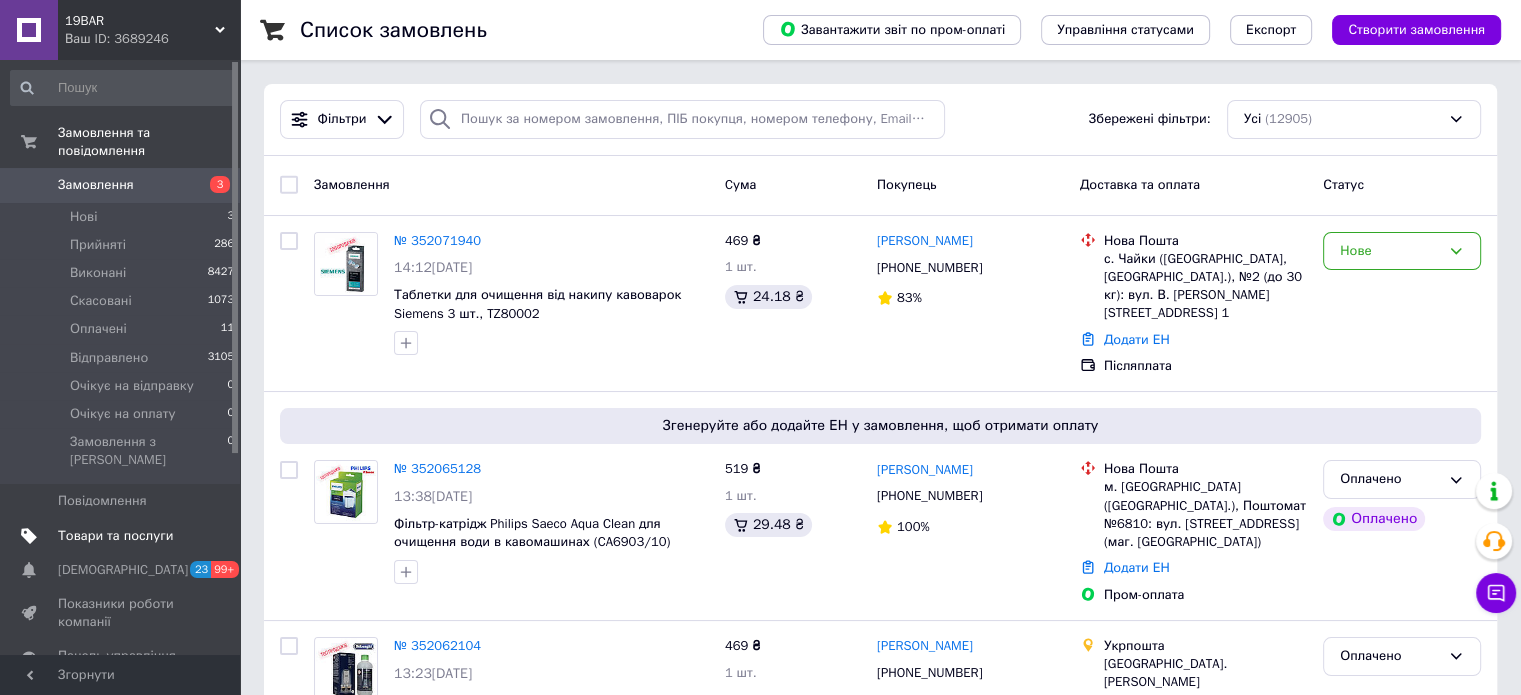 click on "Товари та послуги" at bounding box center [115, 536] 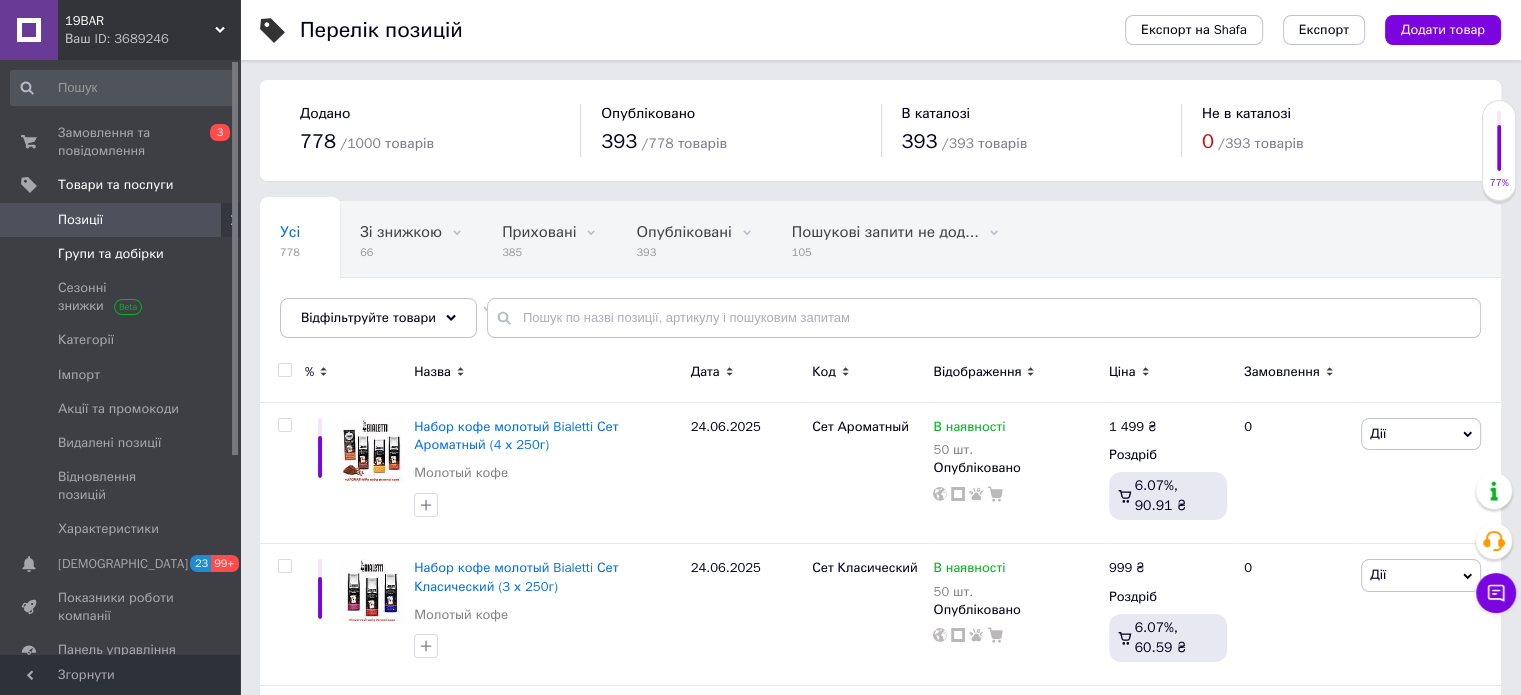 click on "Групи та добірки" at bounding box center (111, 254) 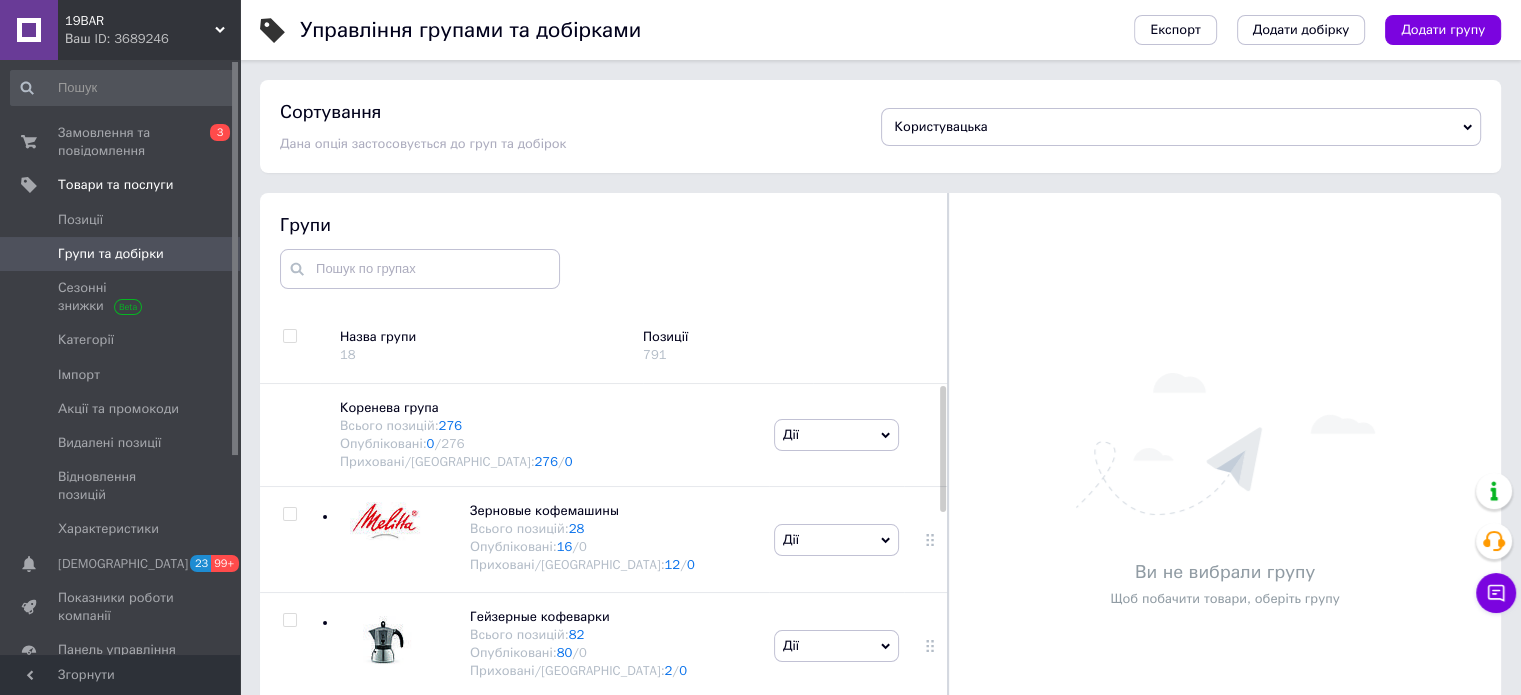 scroll, scrollTop: 113, scrollLeft: 0, axis: vertical 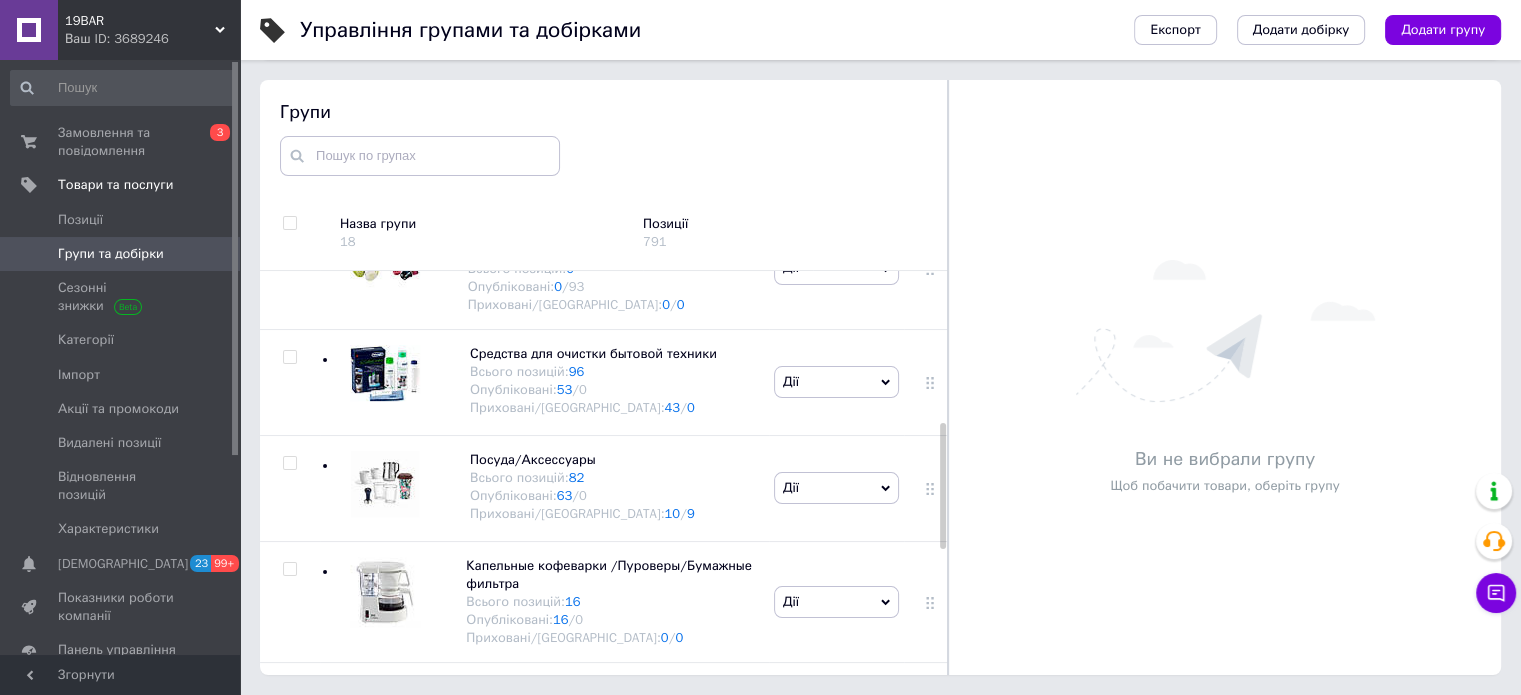 drag, startPoint x: 940, startPoint y: 319, endPoint x: 959, endPoint y: 467, distance: 149.21461 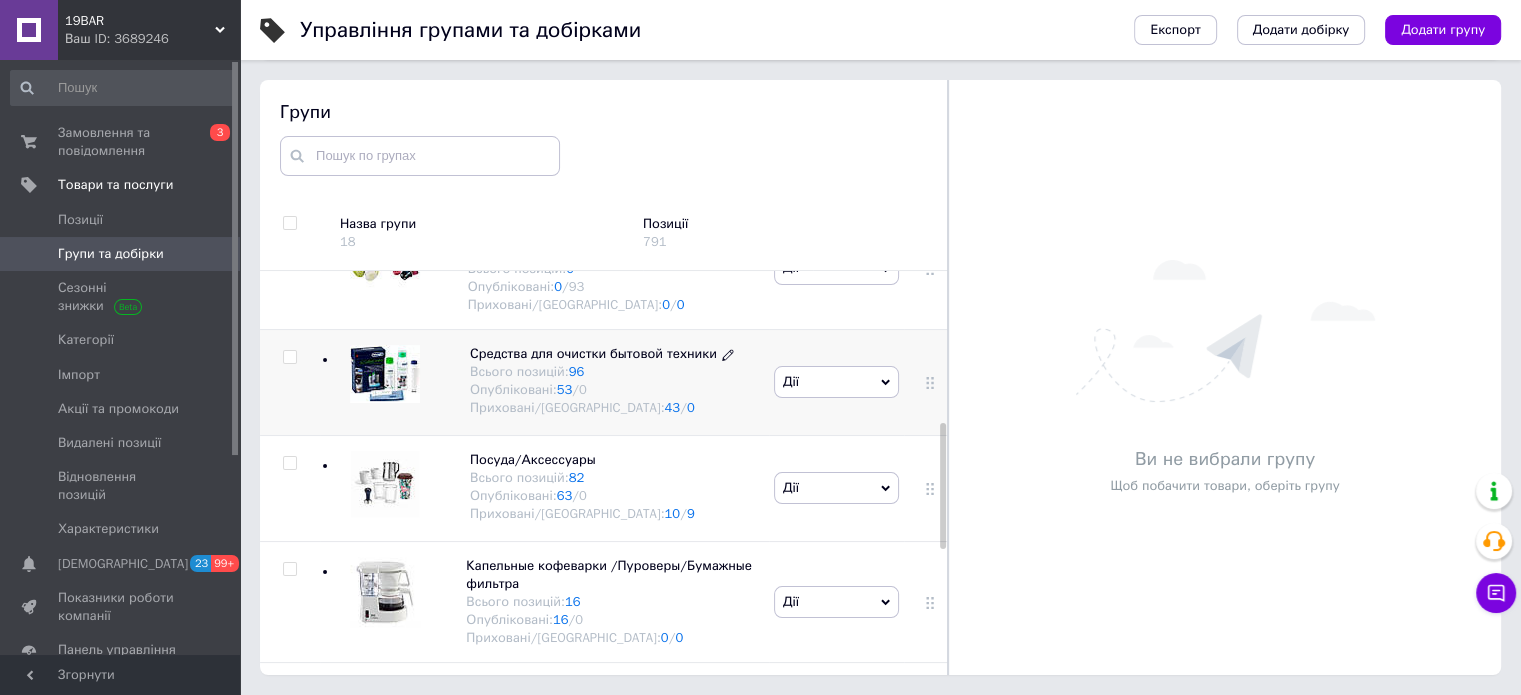 click on "Опубліковані:  53  /  0" at bounding box center (602, 390) 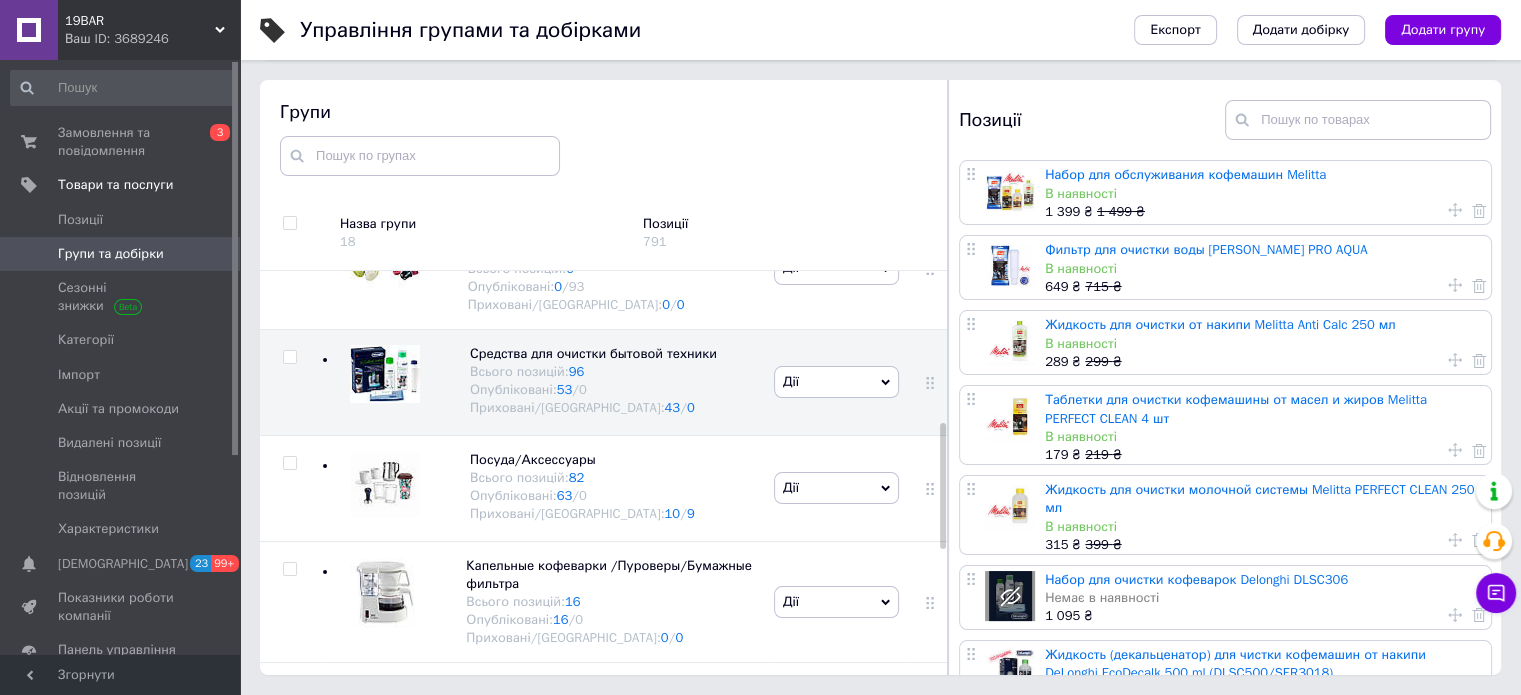 click on "Набор для обслуживания кофемашин Melitta В наявності 1 399   ₴   1 499   ₴ Фильтр для очистки воды Melitta Caffeo PRO AQUA В наявності 649   ₴   715   ₴ Жидкость для очистки от накипи Melitta Anti Calc 250 мл В наявності 289   ₴   299   ₴ Таблетки для очистки кофемашины от масел и [PERSON_NAME] PERFECT CLEAN 4 шт В наявності 179   ₴   219   ₴ Жидкость для очистки молочной системы Melitta PERFECT CLEAN 250 мл В наявності 315   ₴   399   ₴ Набор для очистки кофеварок Delonghi DLSC306 Немає в наявності 1 095   ₴ Жидкость (декальценатор) для чистки кофемашин от накипи DeLonghi EcoDecalk 500 ml.(DLSC500/SER3018) В наявності 469   ₴   529   ₴ Немає в наявності 199   ₴ 359" at bounding box center (1228, 4138) 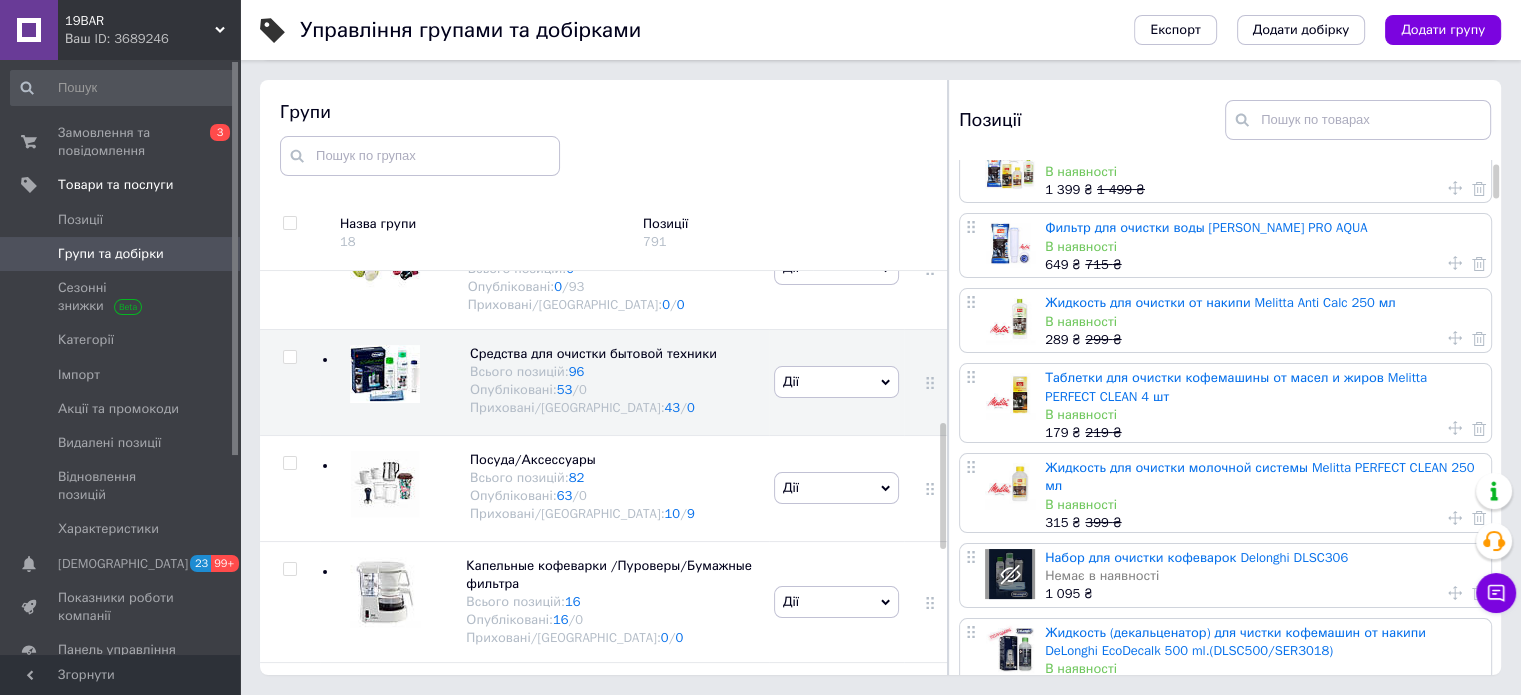 scroll, scrollTop: 40, scrollLeft: 0, axis: vertical 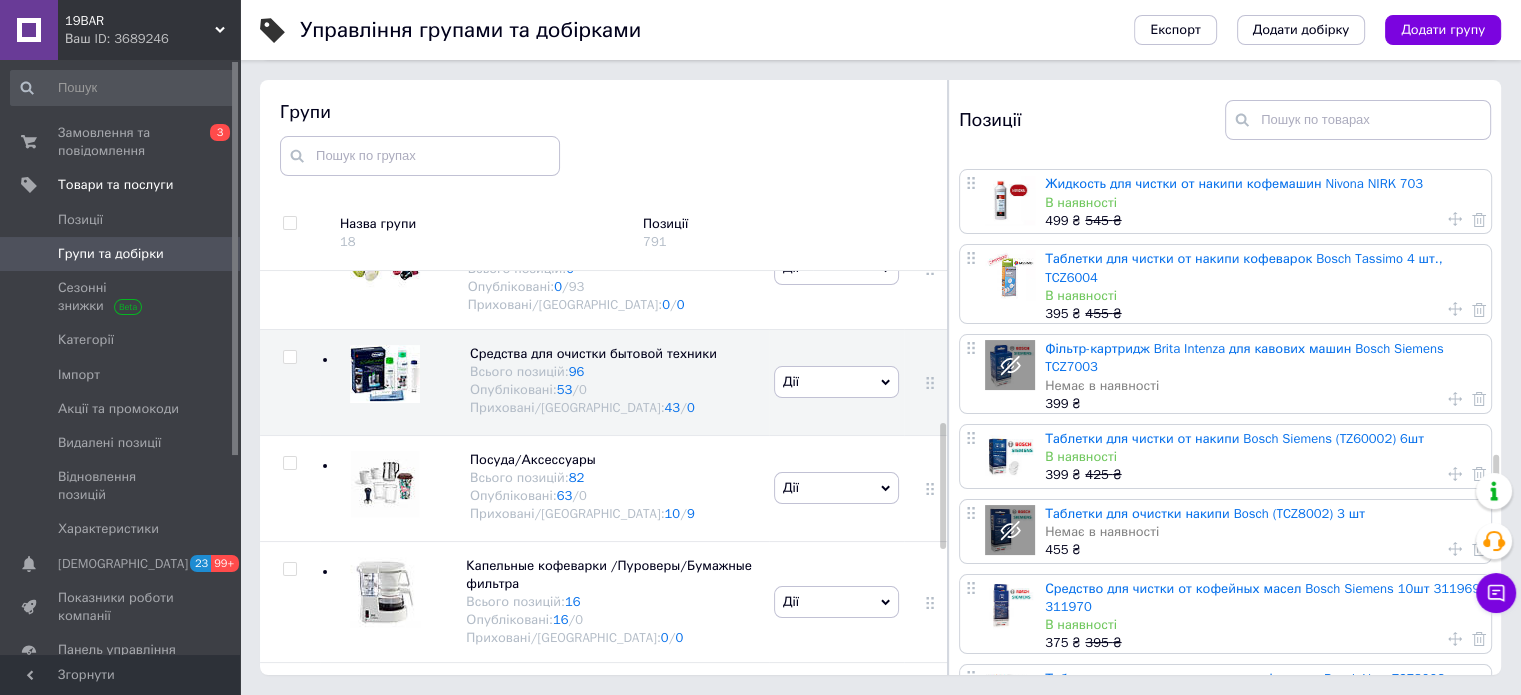 drag, startPoint x: 1495, startPoint y: 173, endPoint x: 1531, endPoint y: 467, distance: 296.1959 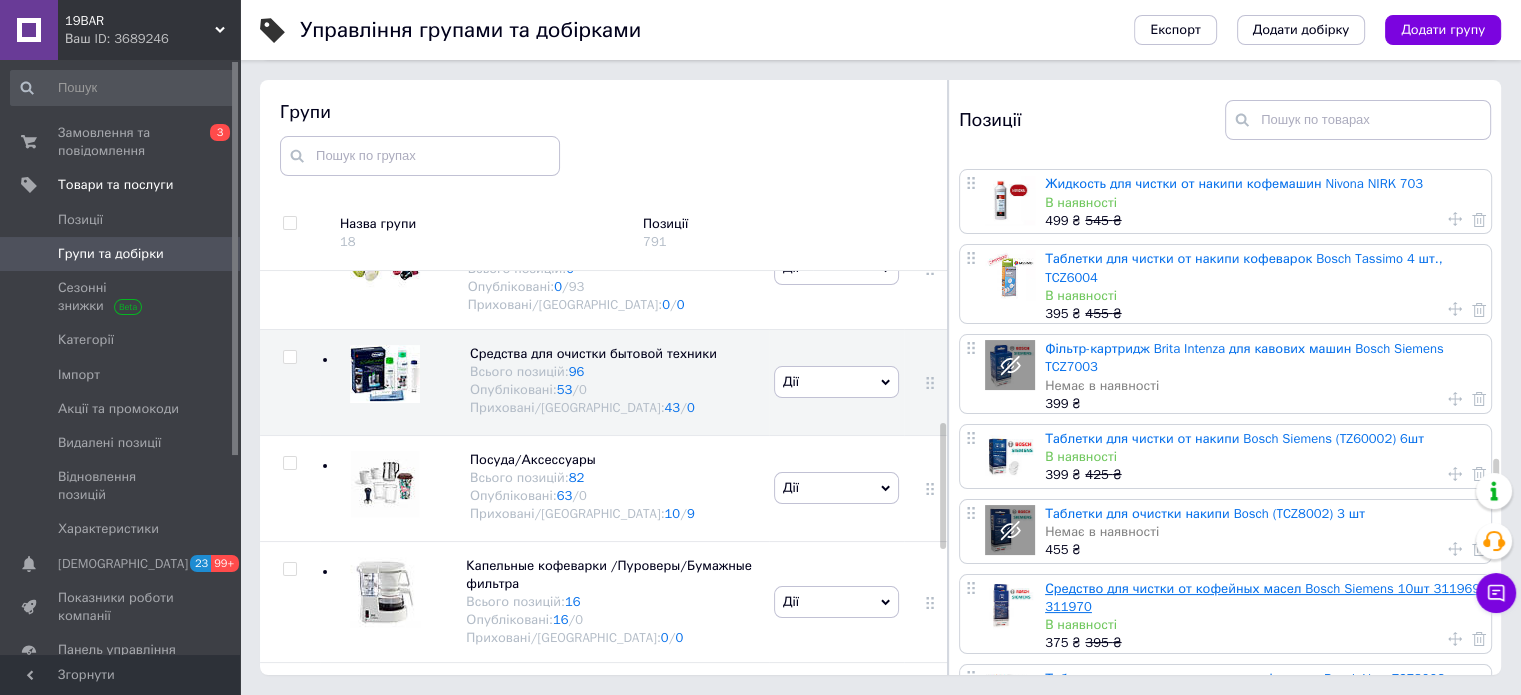 click on "Средство для чистки от кофейных масел Bosch Siemens 10шт 311969 311970" at bounding box center [1262, 597] 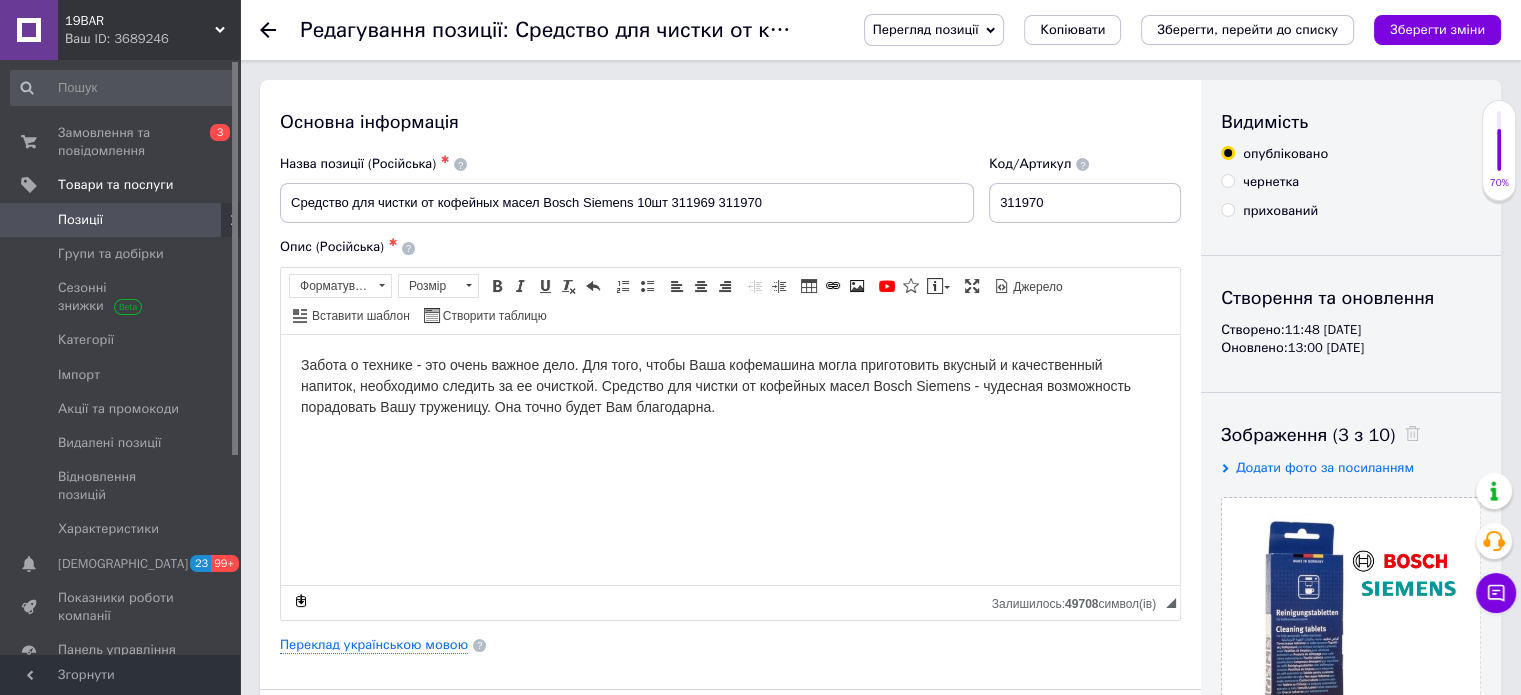scroll, scrollTop: 0, scrollLeft: 0, axis: both 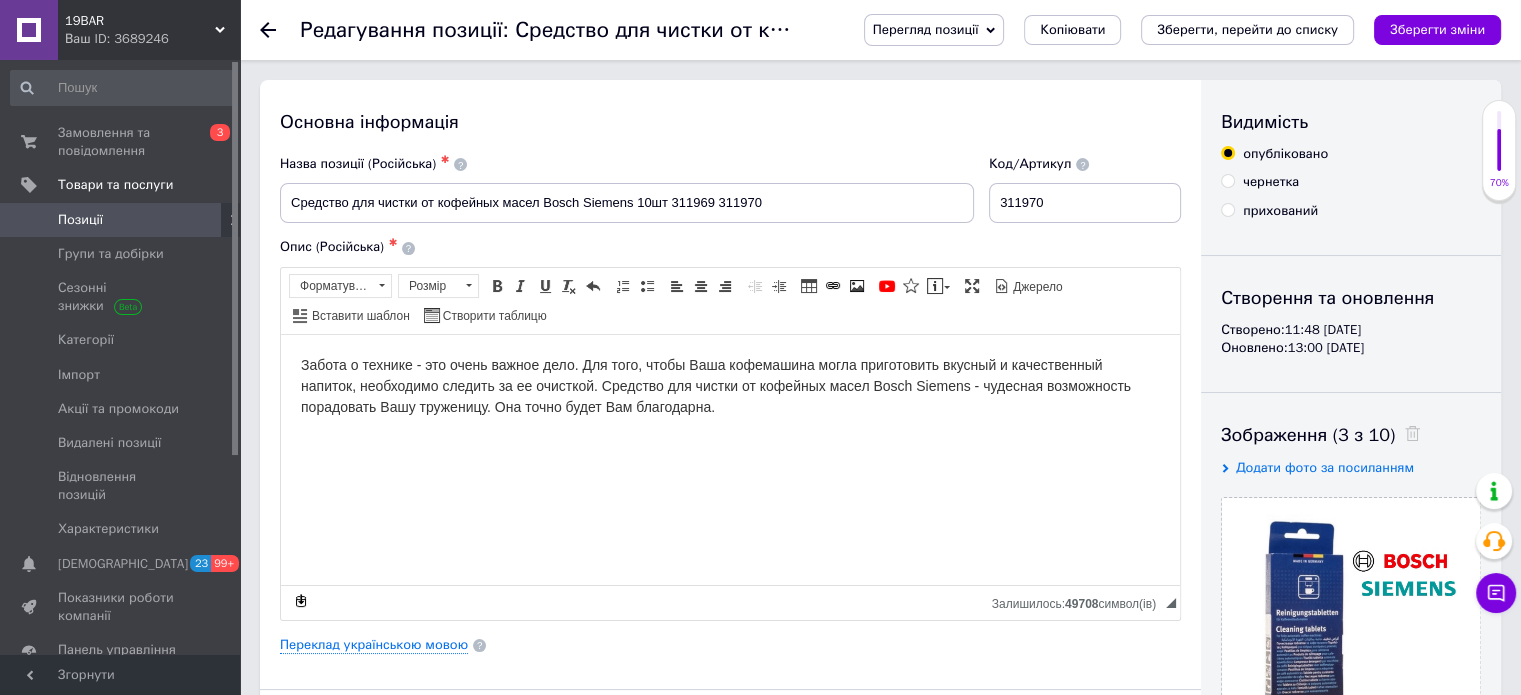 radio on "true" 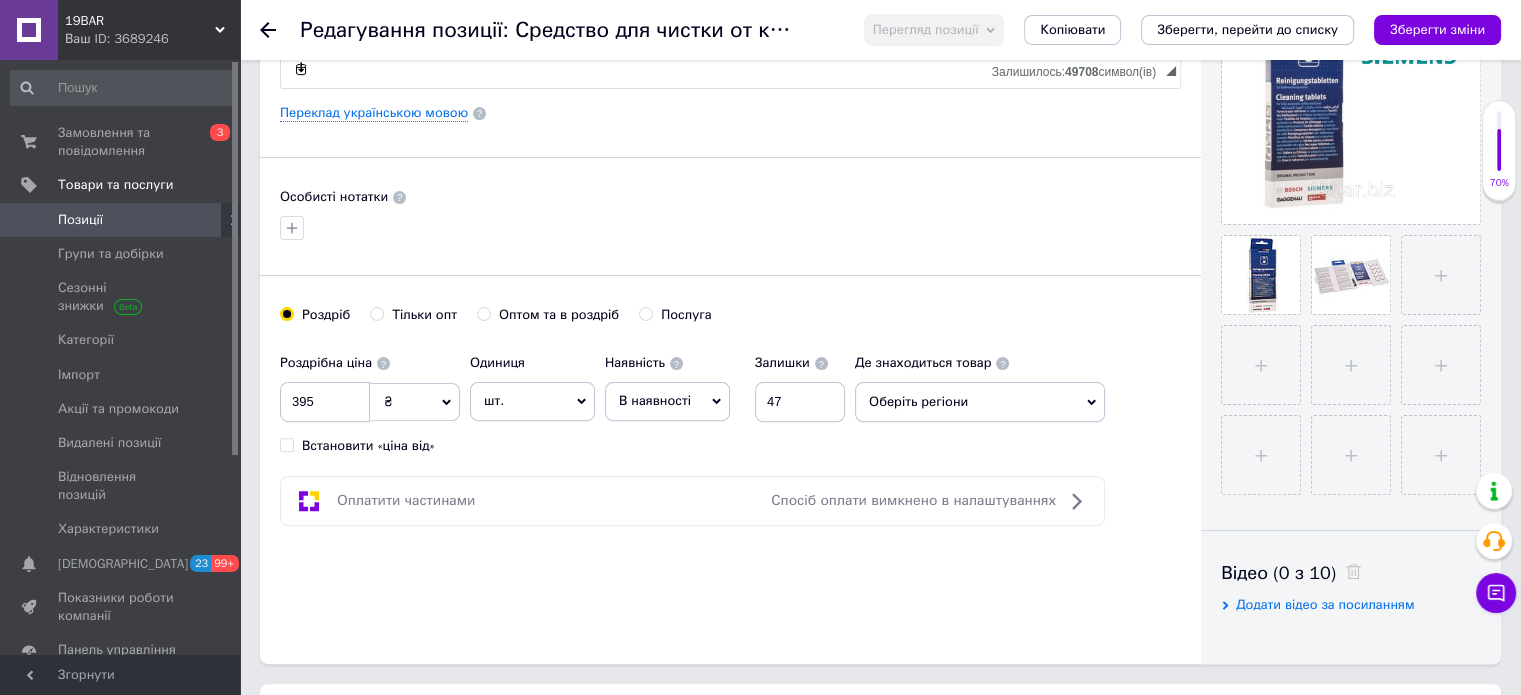 scroll, scrollTop: 553, scrollLeft: 0, axis: vertical 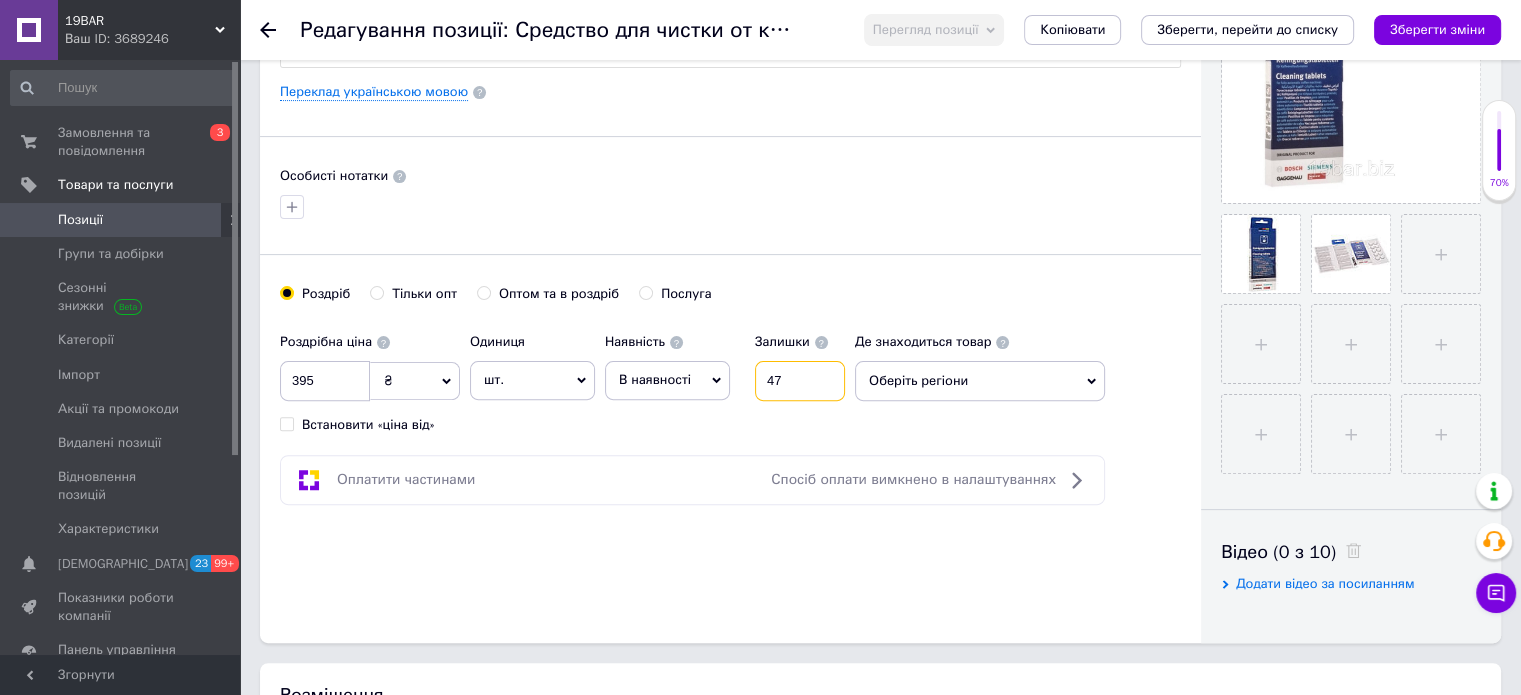 click on "47" at bounding box center (800, 381) 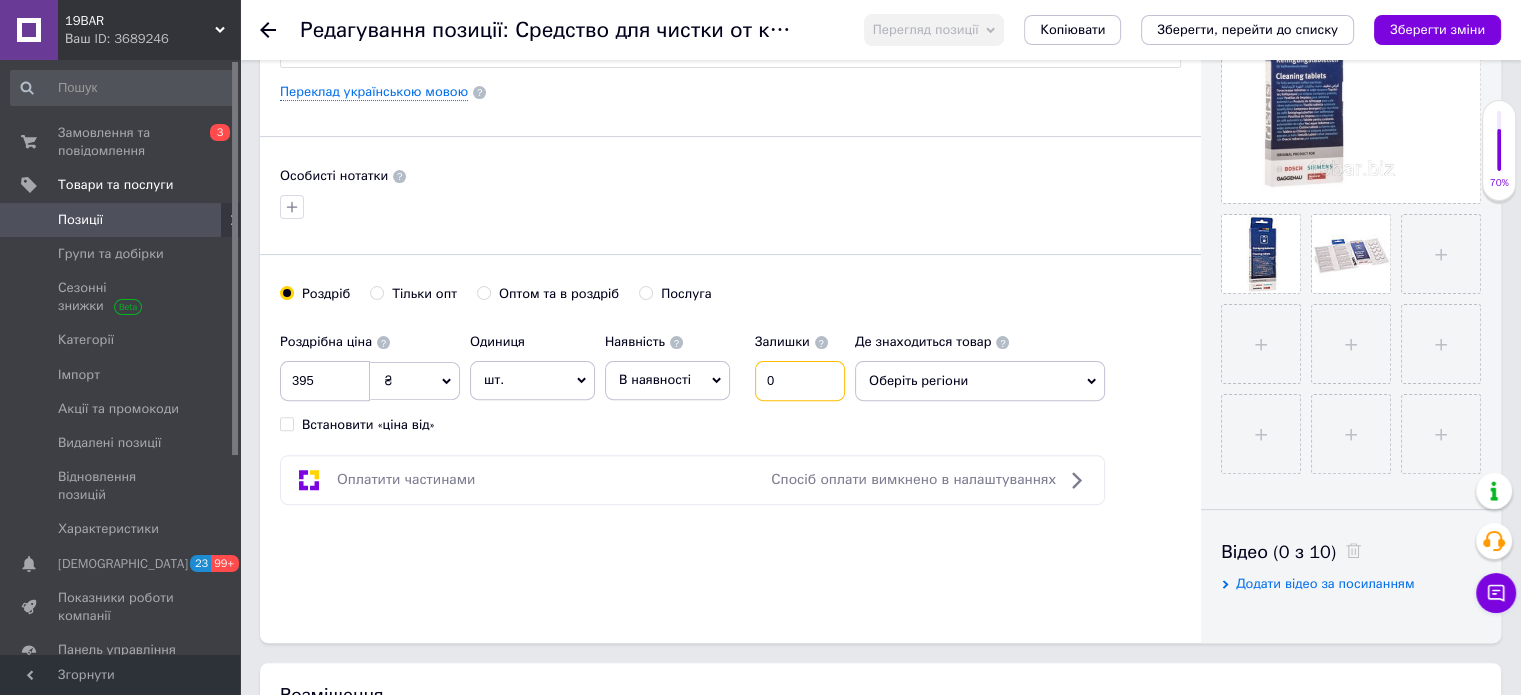 type on "0" 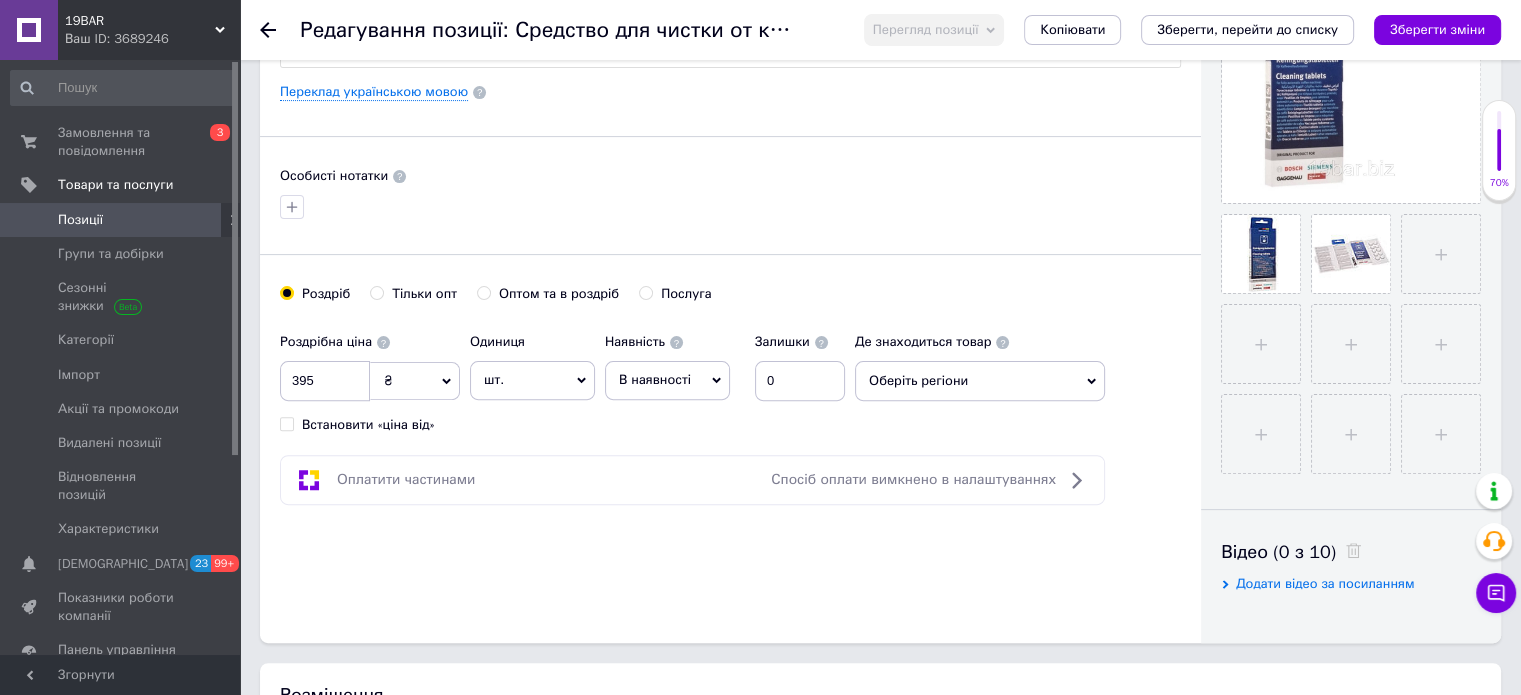 click on "В наявності" at bounding box center [655, 379] 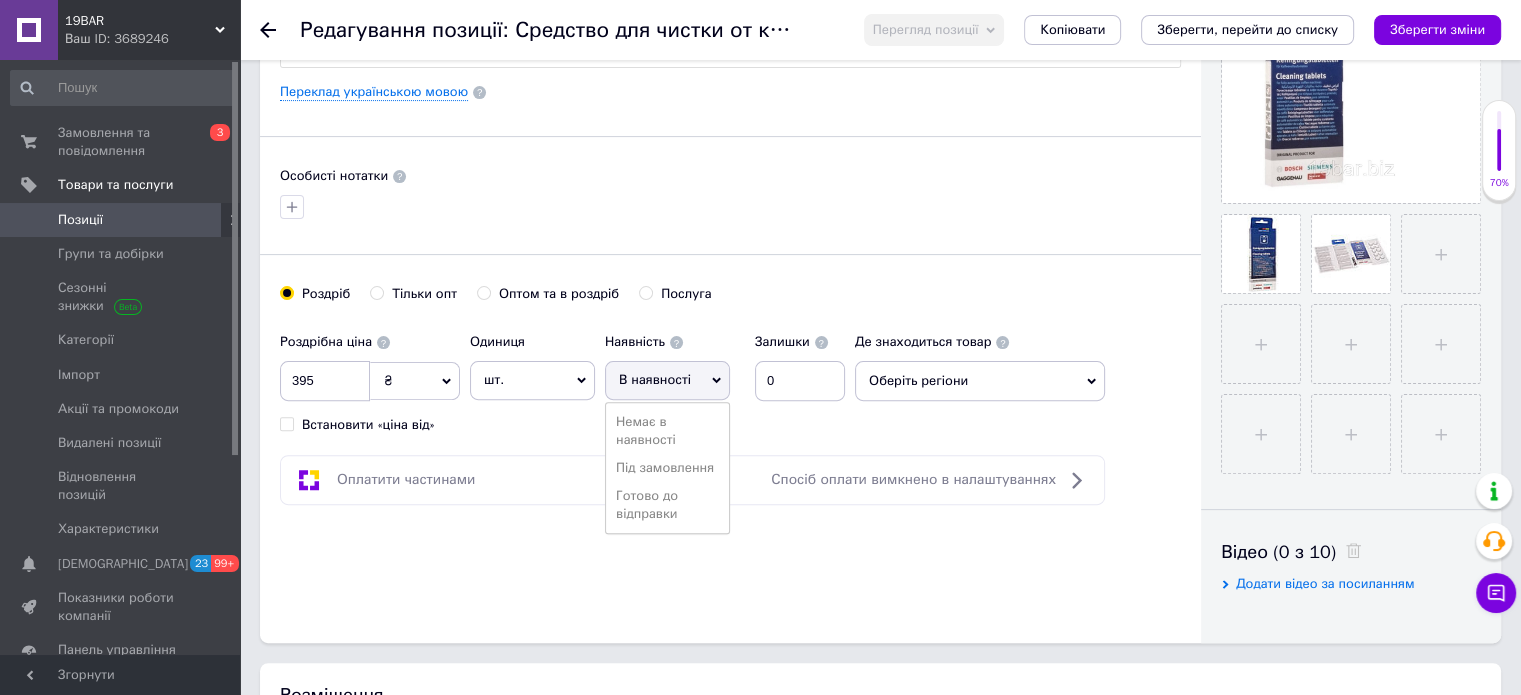 click on "Немає в наявності" at bounding box center [667, 431] 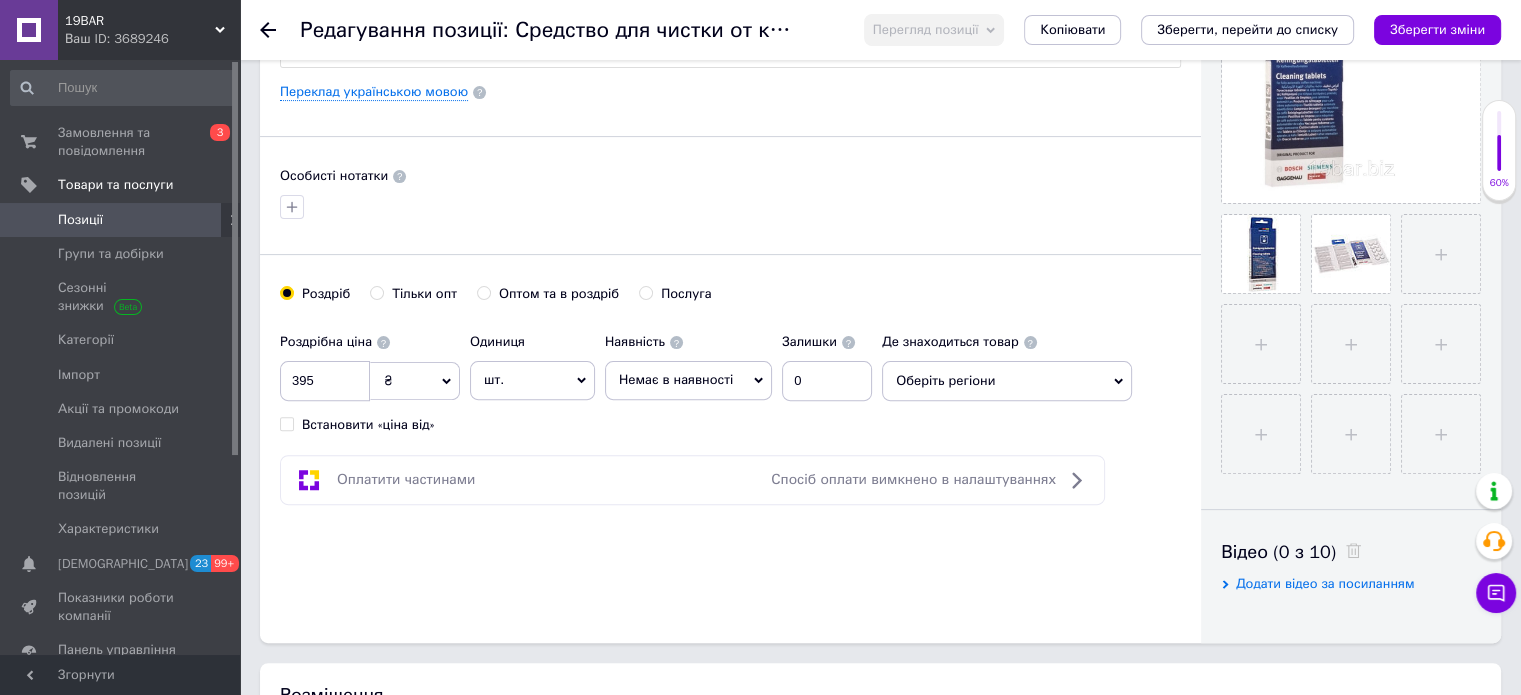click on "Зберегти зміни" at bounding box center (1437, 29) 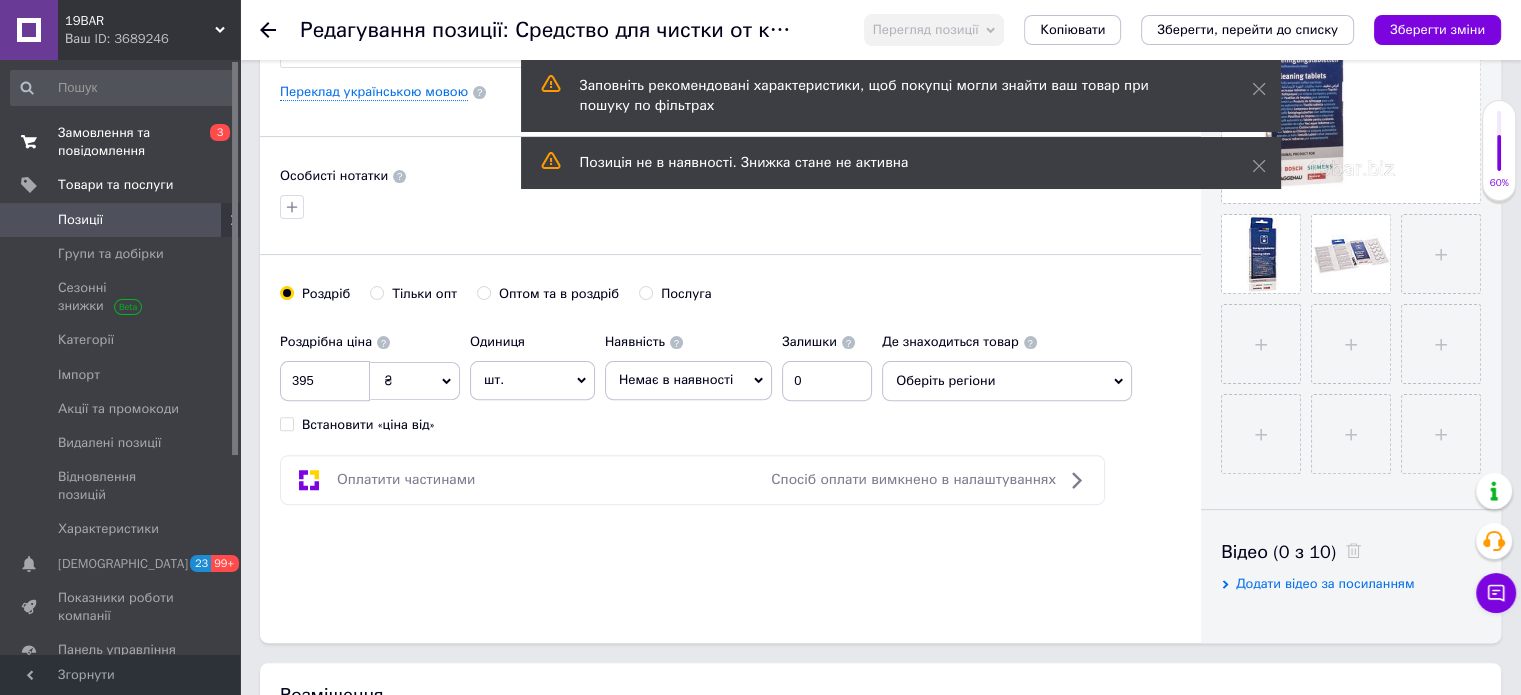 click on "Замовлення та повідомлення" at bounding box center [121, 142] 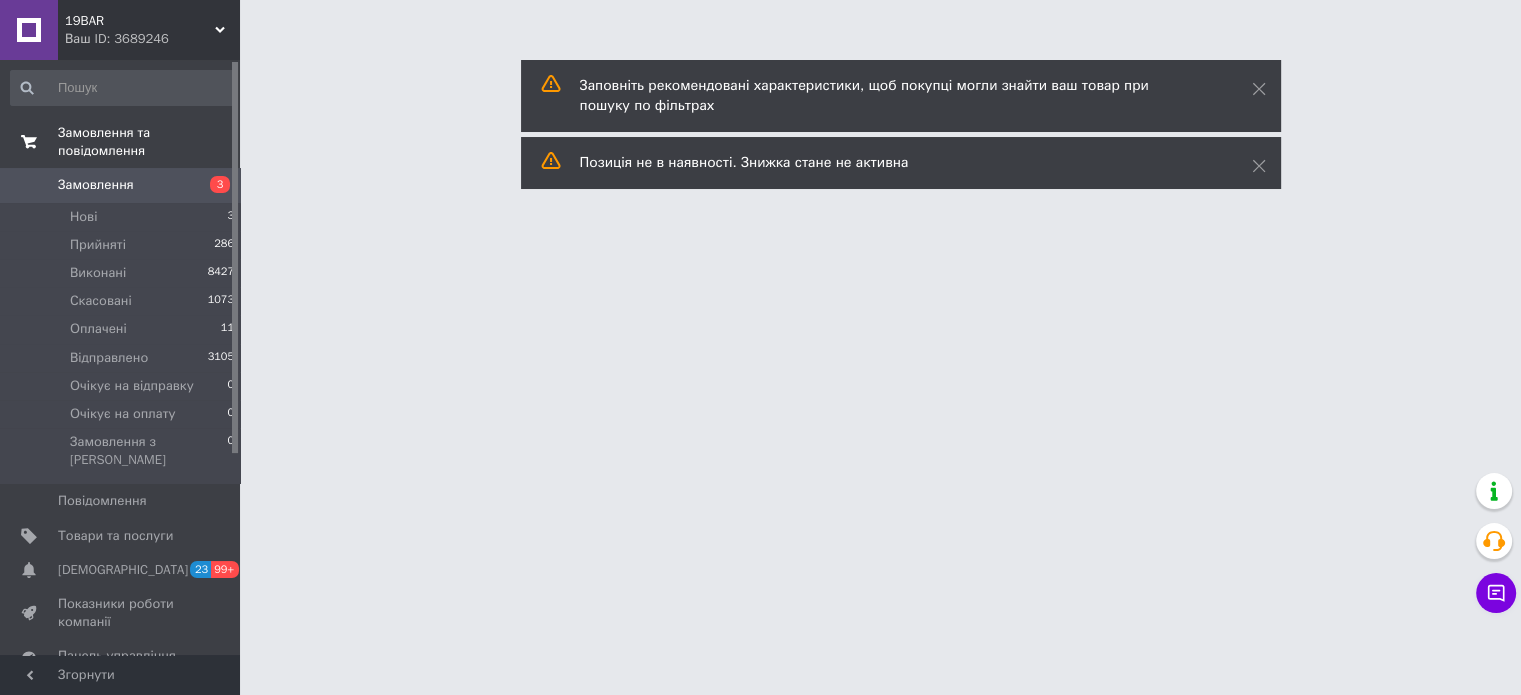 scroll, scrollTop: 0, scrollLeft: 0, axis: both 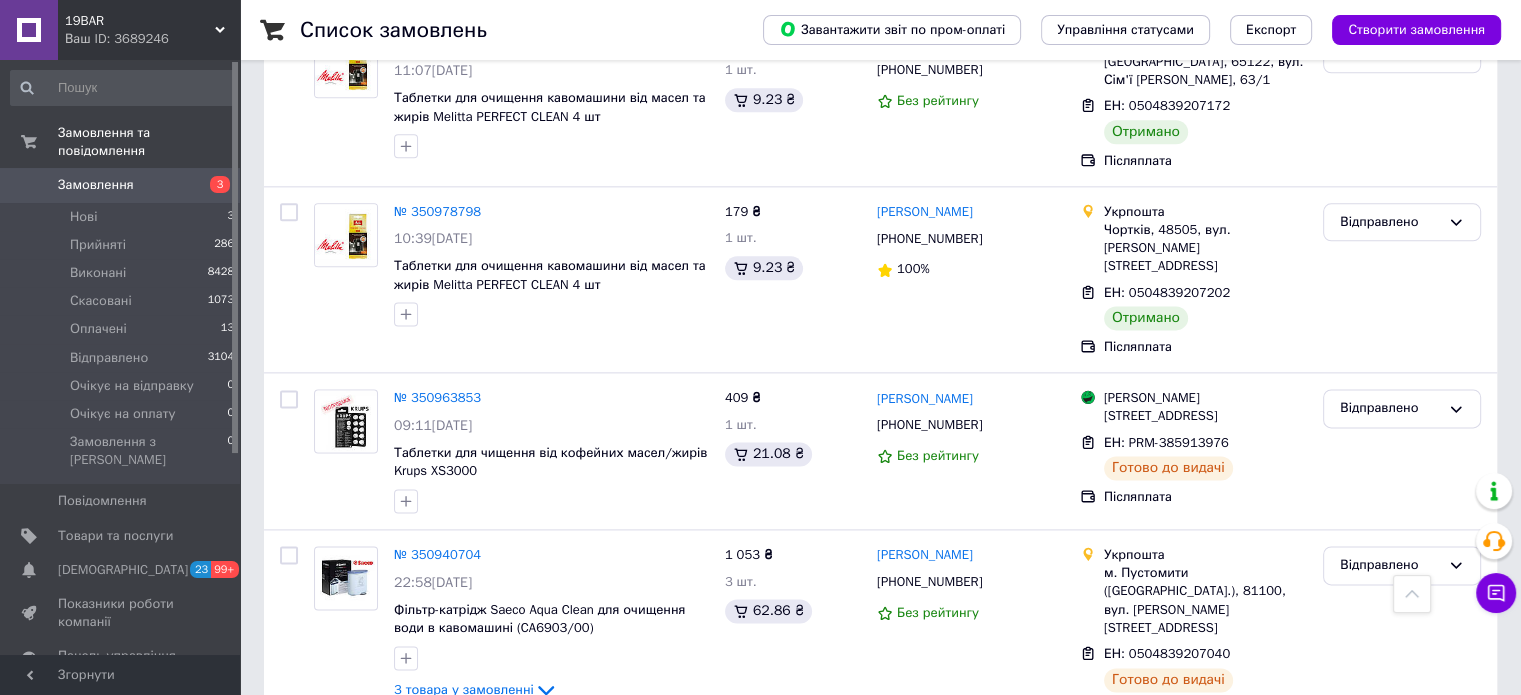 click on "2" at bounding box center (327, 1563) 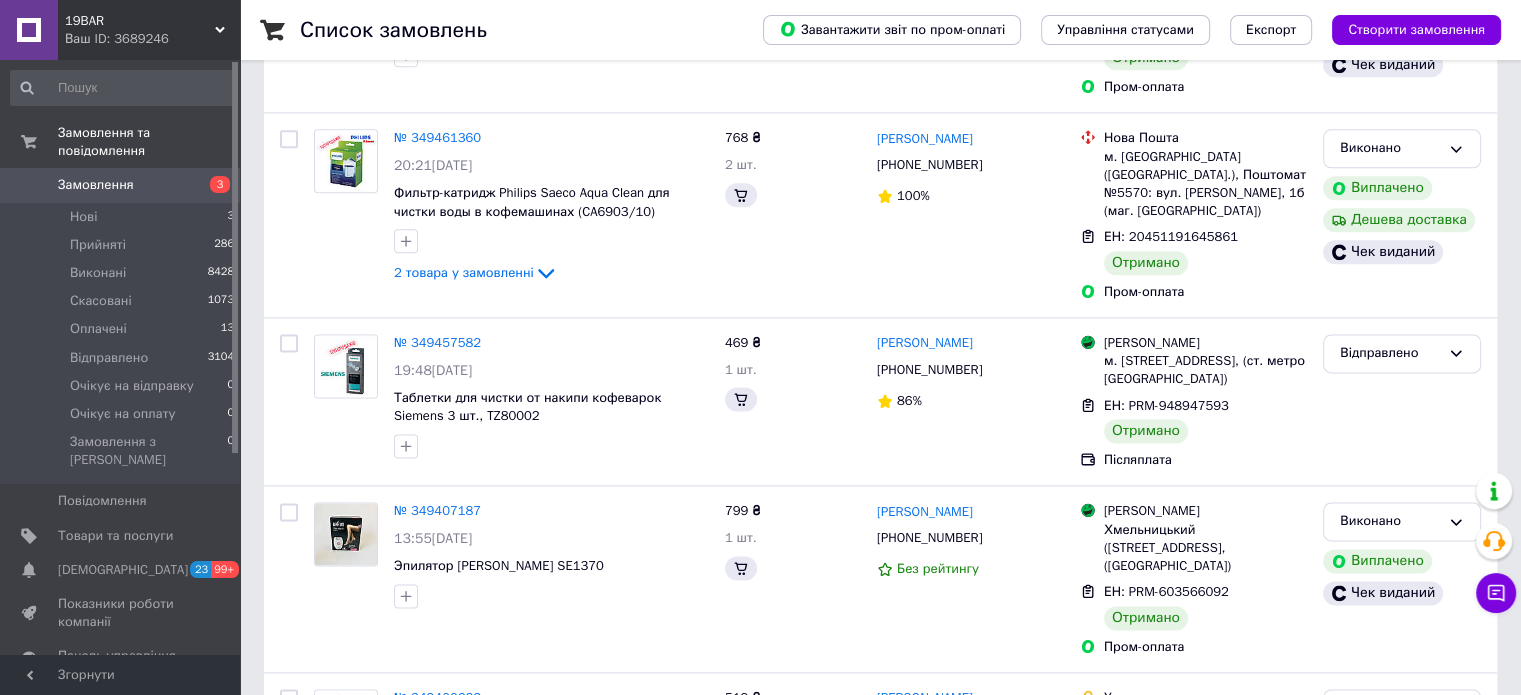 scroll, scrollTop: 0, scrollLeft: 0, axis: both 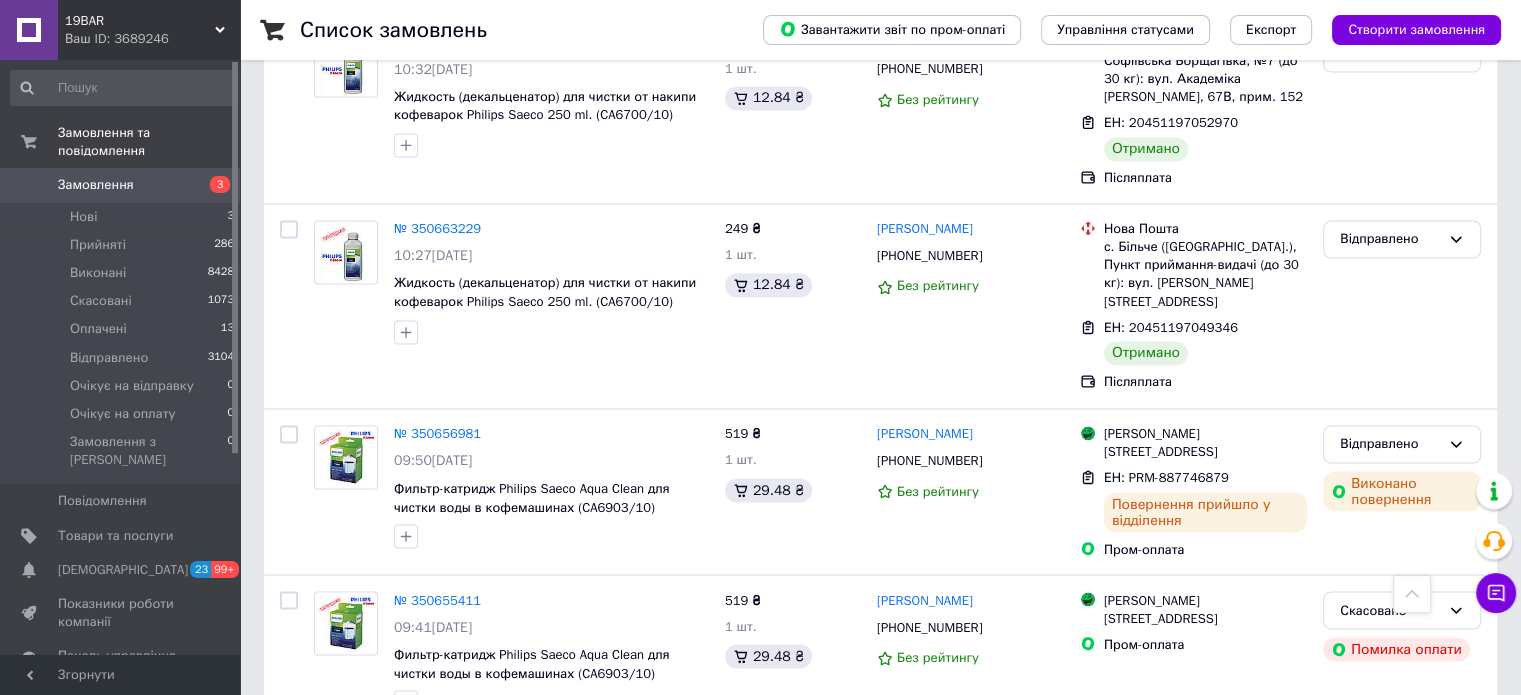 click on "Замовлення" at bounding box center [96, 185] 